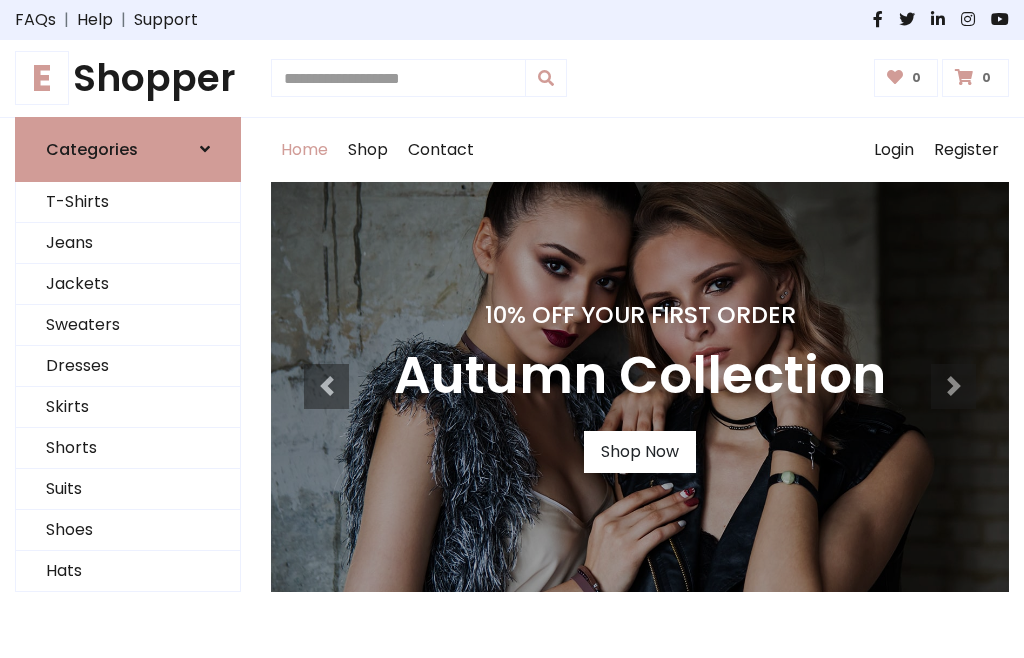 scroll, scrollTop: 0, scrollLeft: 0, axis: both 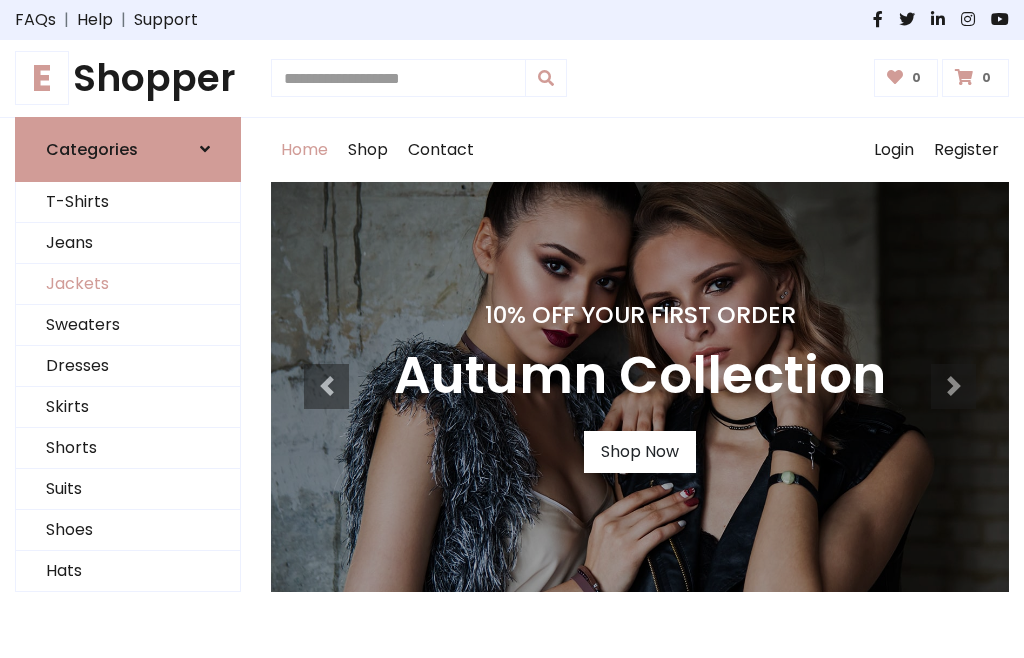 click on "Jackets" at bounding box center (128, 284) 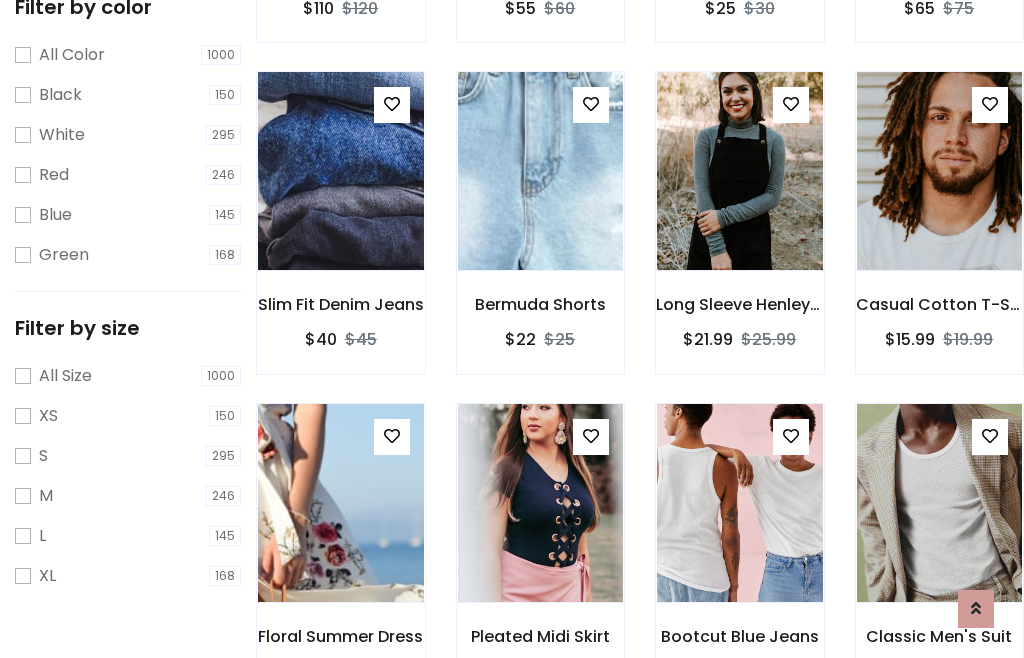 scroll, scrollTop: 185, scrollLeft: 0, axis: vertical 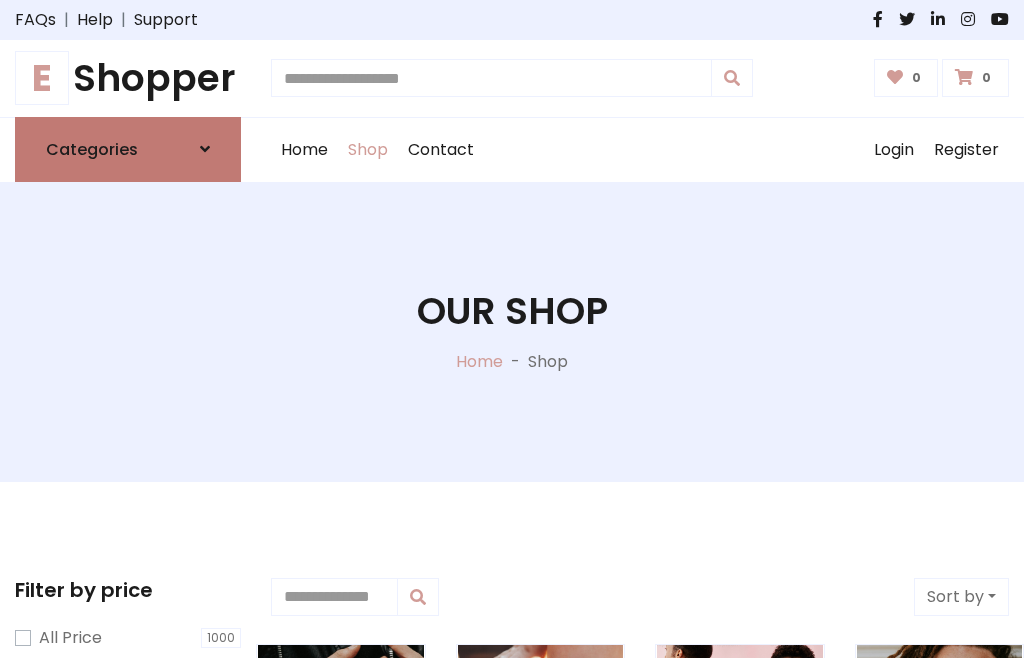 click on "Categories" at bounding box center [92, 149] 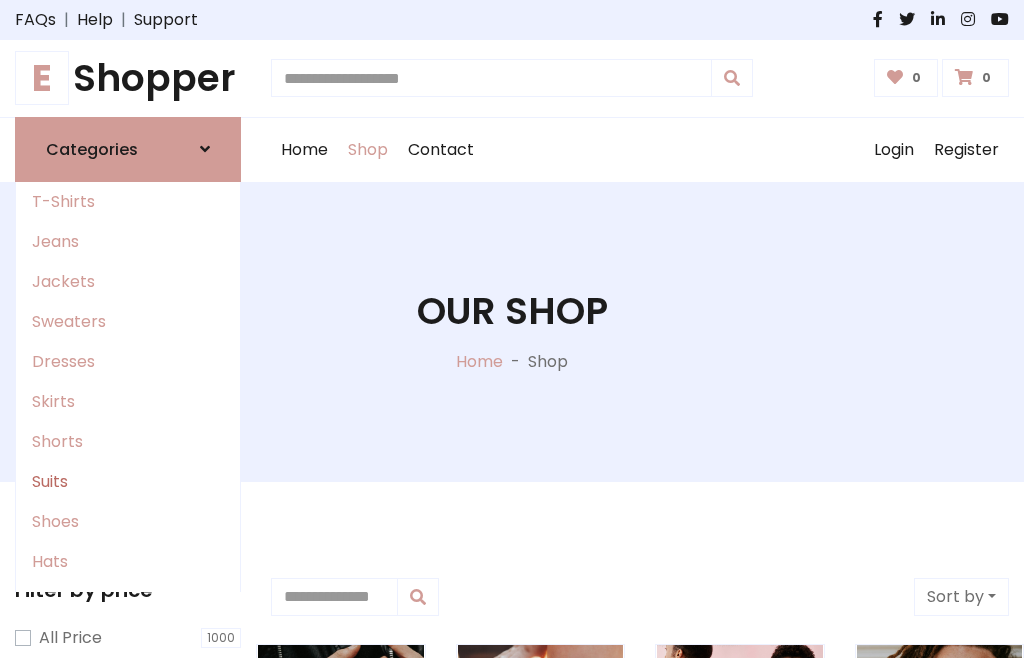 click on "Suits" at bounding box center [128, 482] 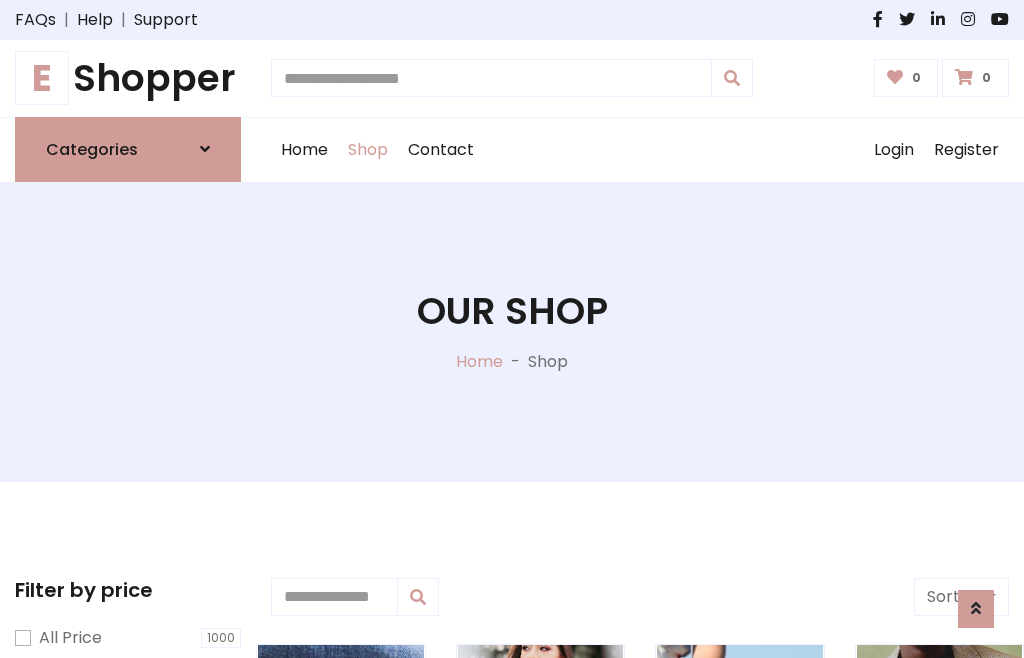 scroll, scrollTop: 1445, scrollLeft: 0, axis: vertical 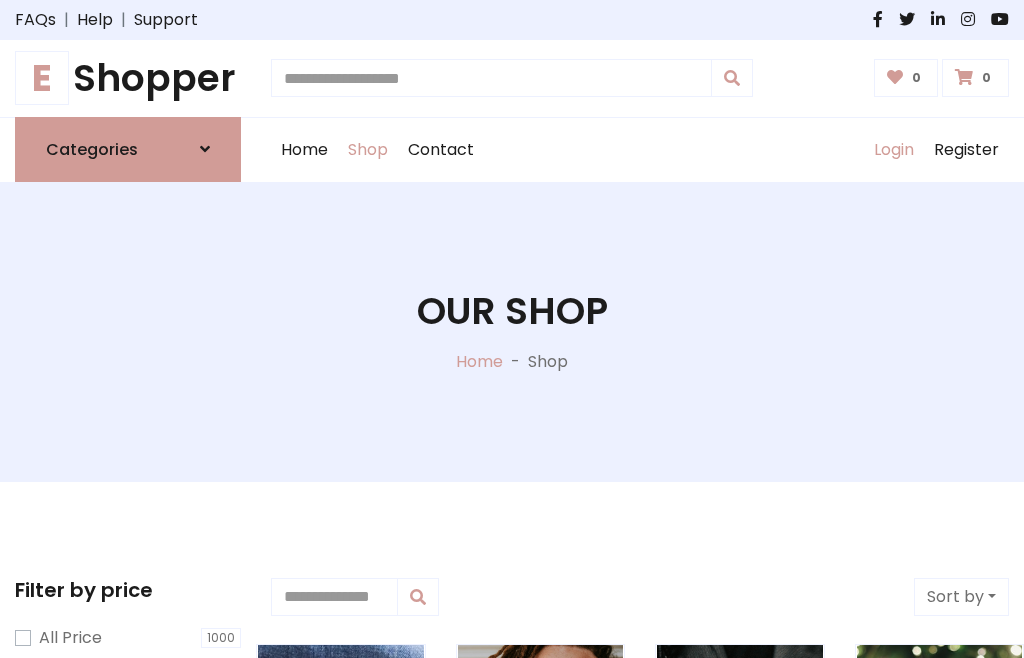 click on "Login" at bounding box center (894, 150) 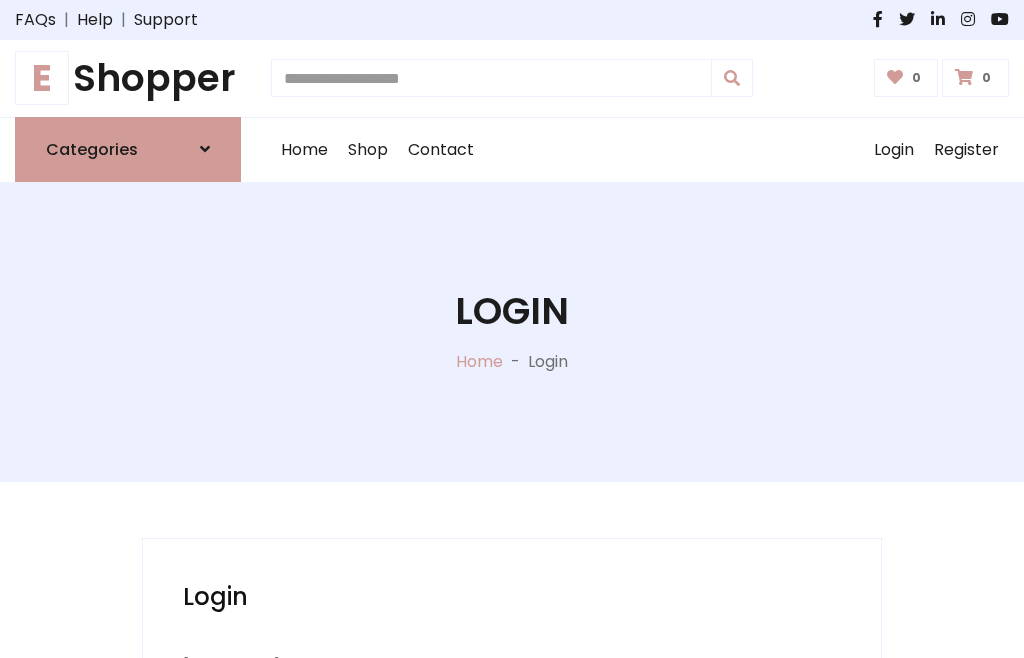 scroll, scrollTop: 0, scrollLeft: 0, axis: both 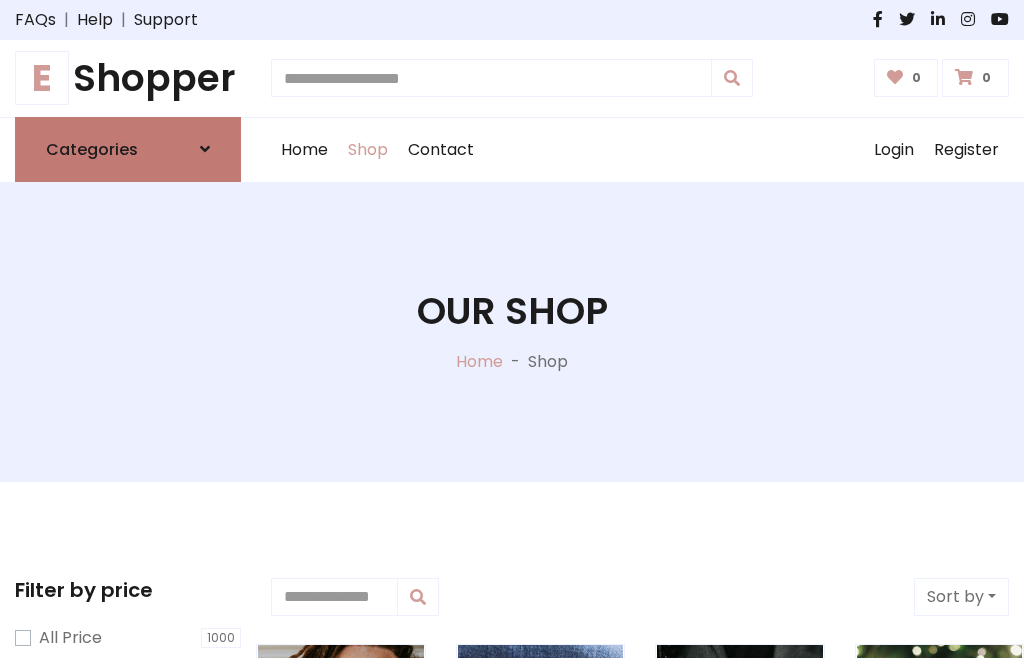 click at bounding box center (205, 149) 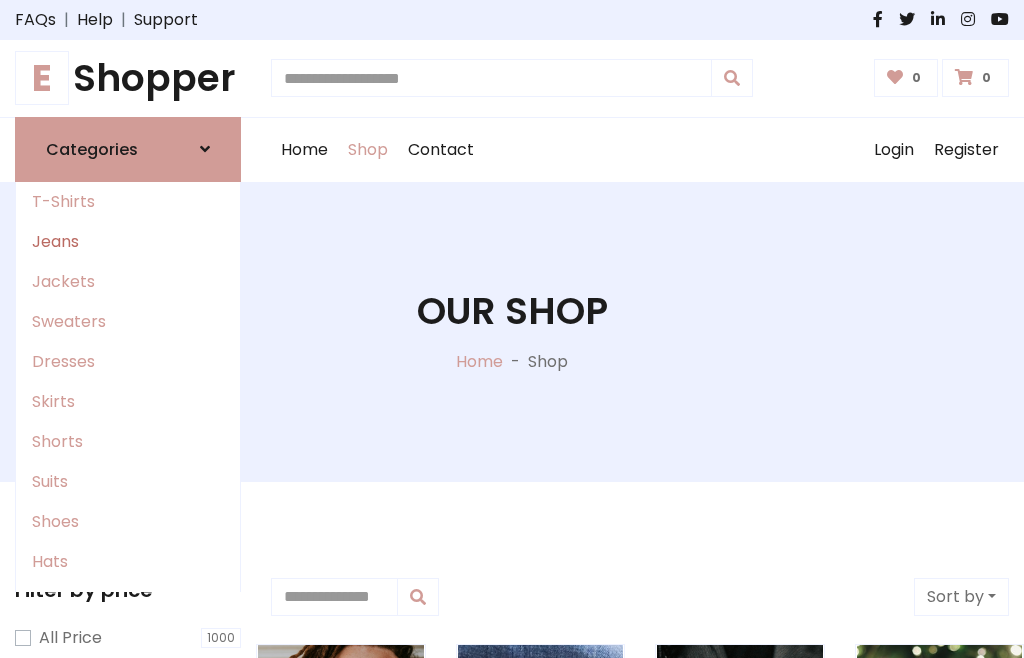 click on "Jeans" at bounding box center [128, 242] 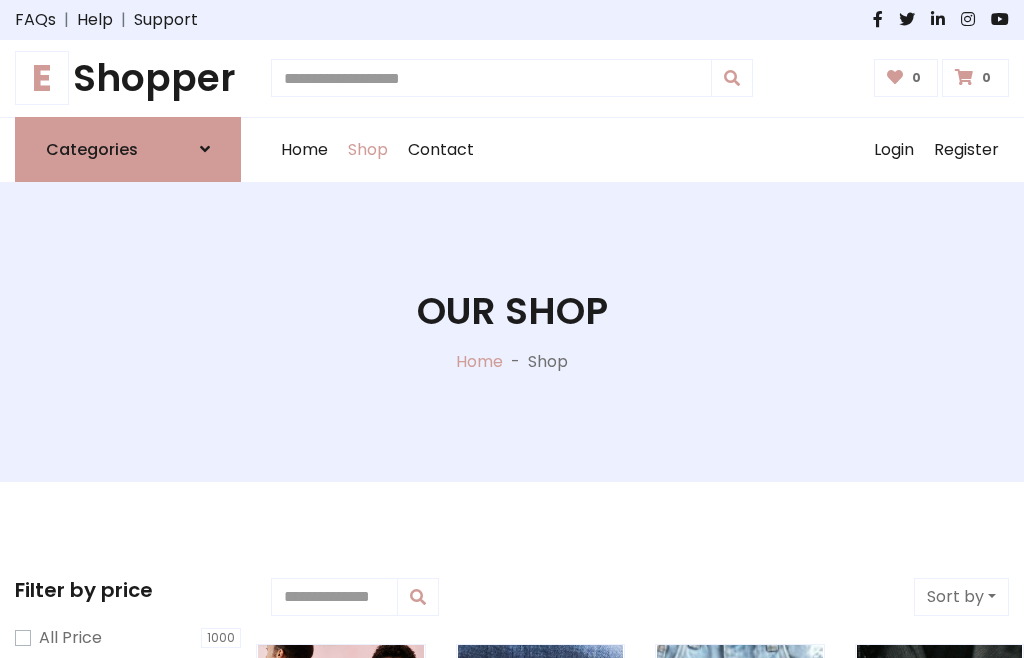 scroll, scrollTop: 0, scrollLeft: 0, axis: both 